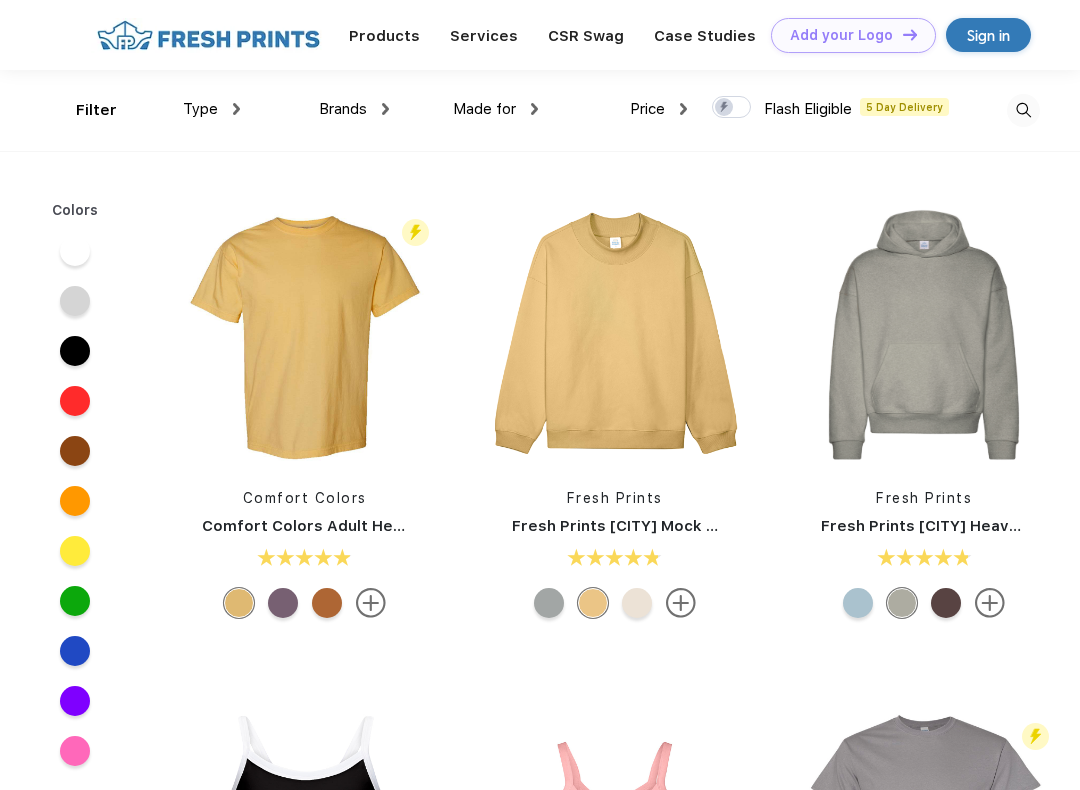 scroll, scrollTop: 1, scrollLeft: 0, axis: vertical 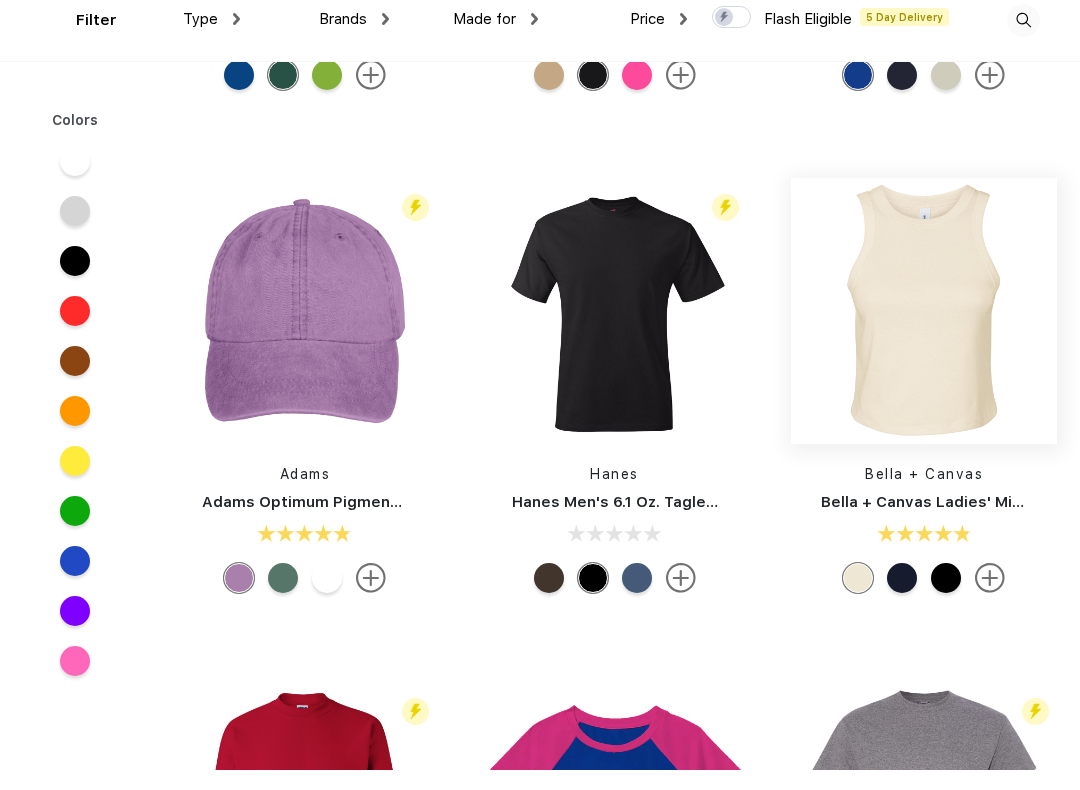 click at bounding box center [924, 331] 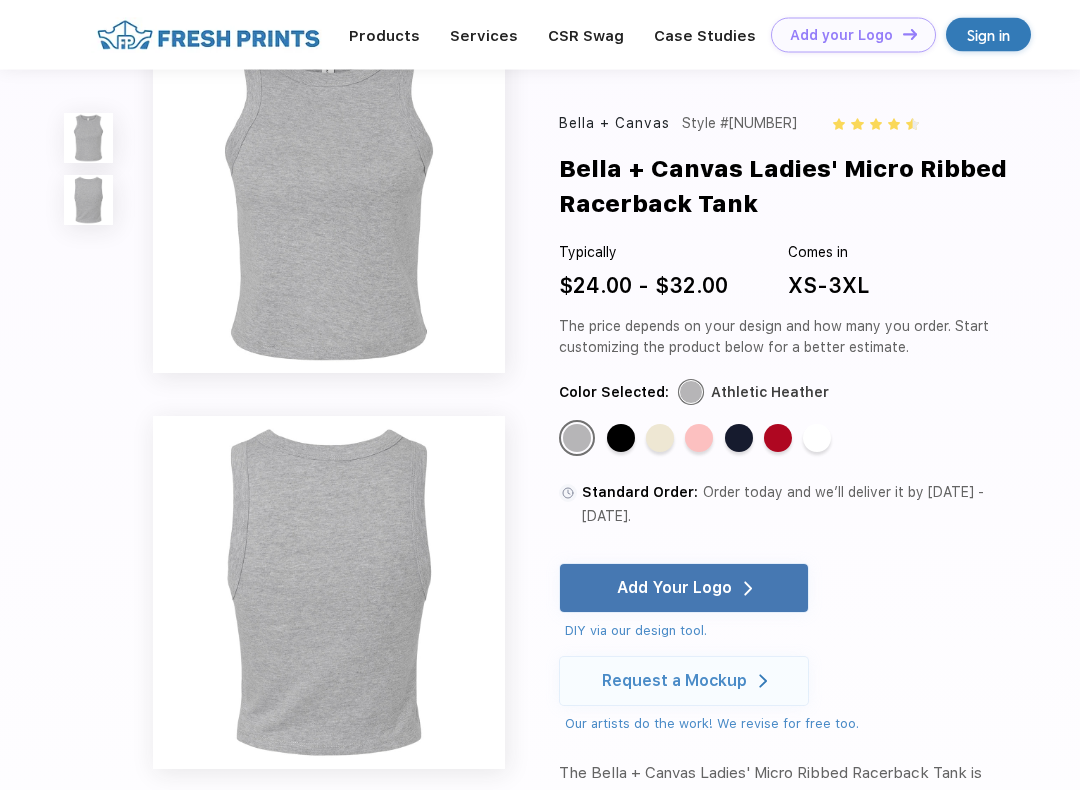 scroll, scrollTop: 0, scrollLeft: 0, axis: both 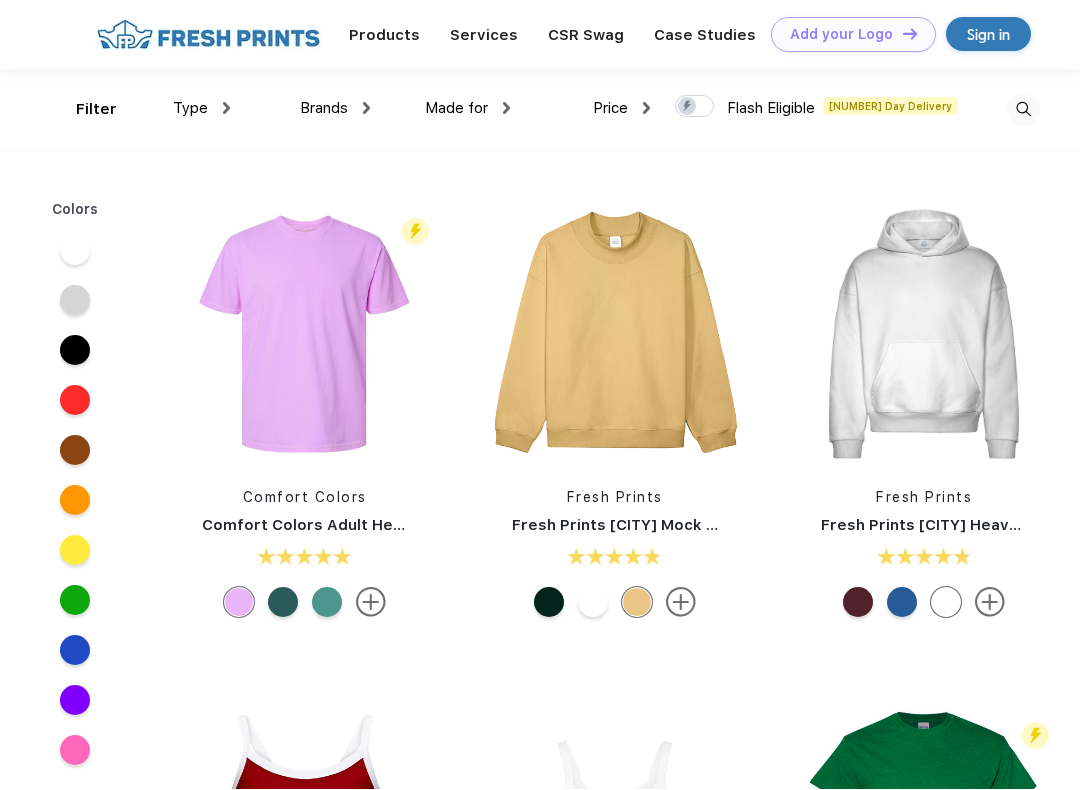 click on "Brands" at bounding box center (324, 109) 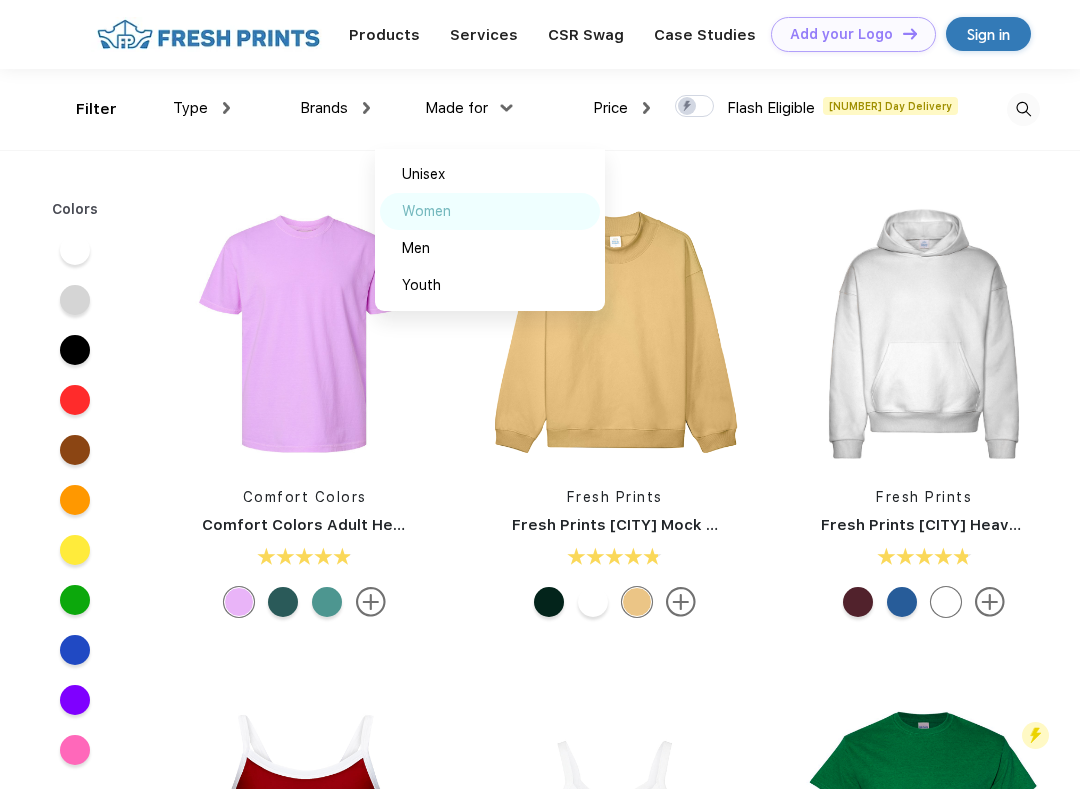 click at bounding box center [473, 212] 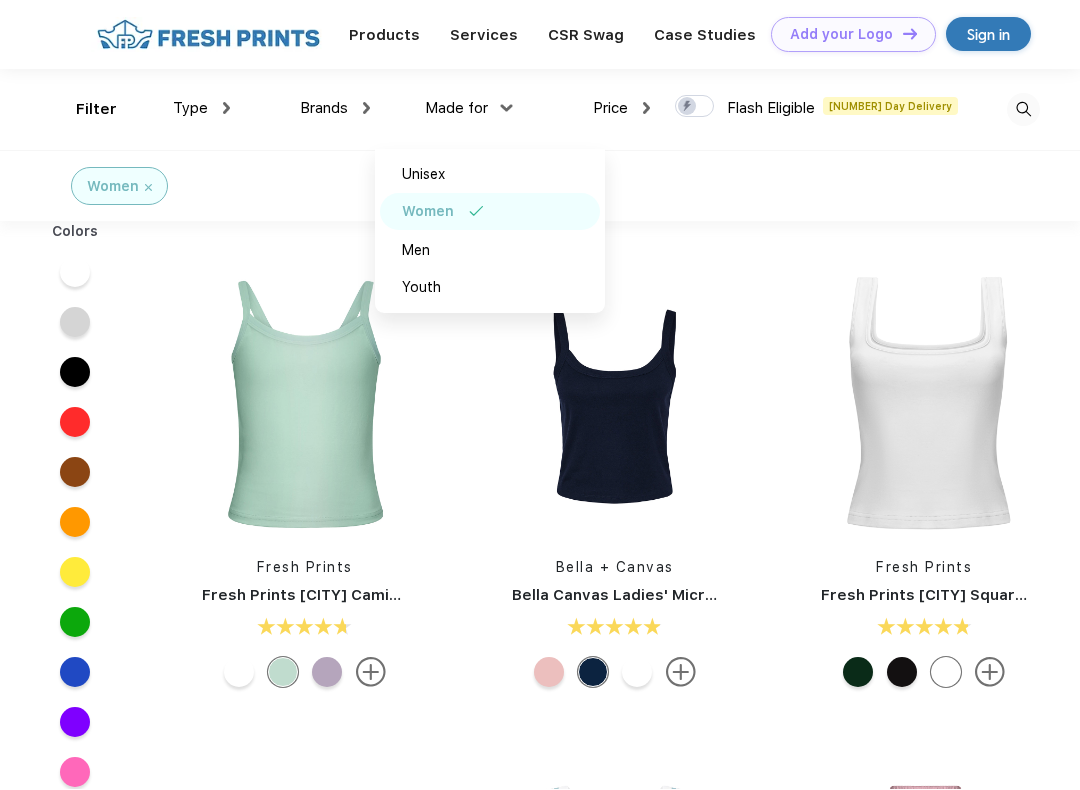 click at bounding box center (226, 109) 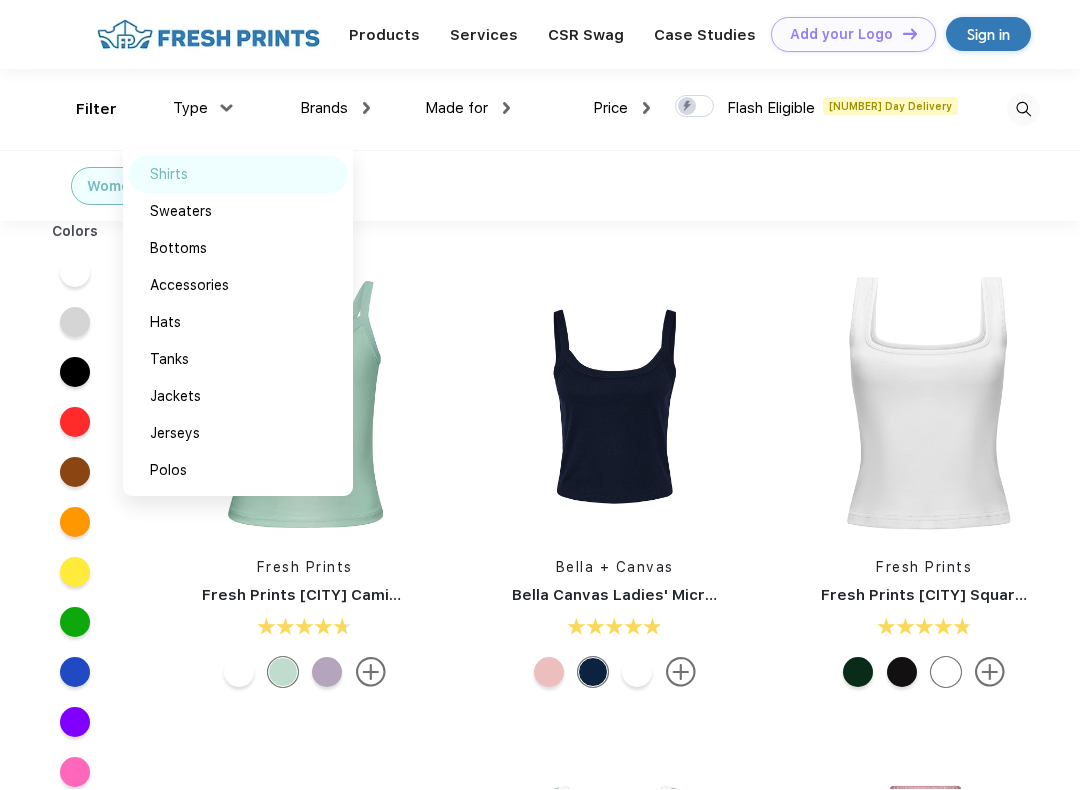 click on "Shirts" at bounding box center [169, 175] 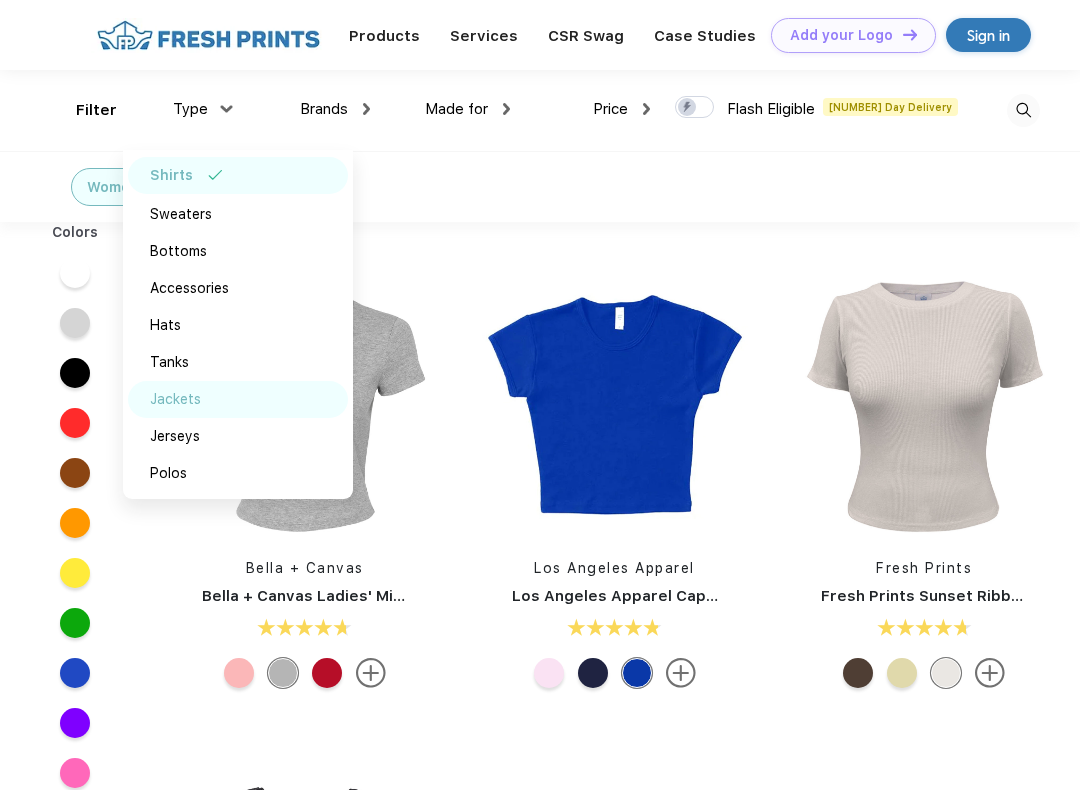 click on "Jackets" at bounding box center [175, 399] 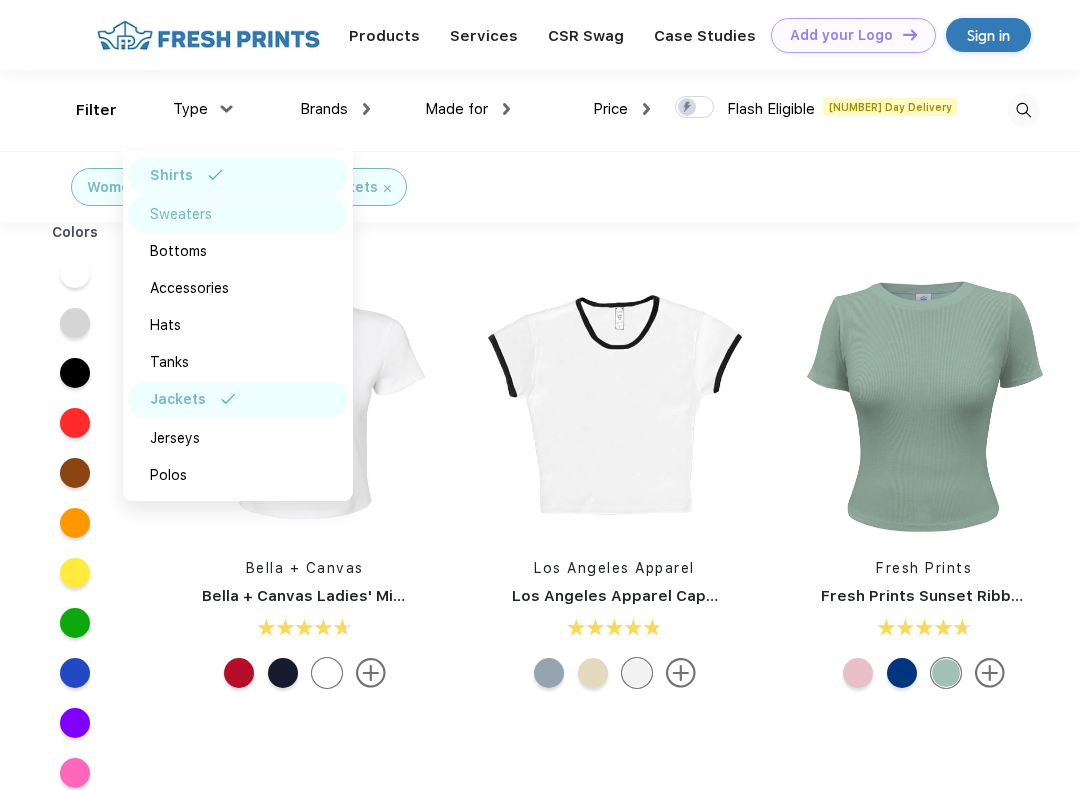 click on "Sweaters" at bounding box center [181, 214] 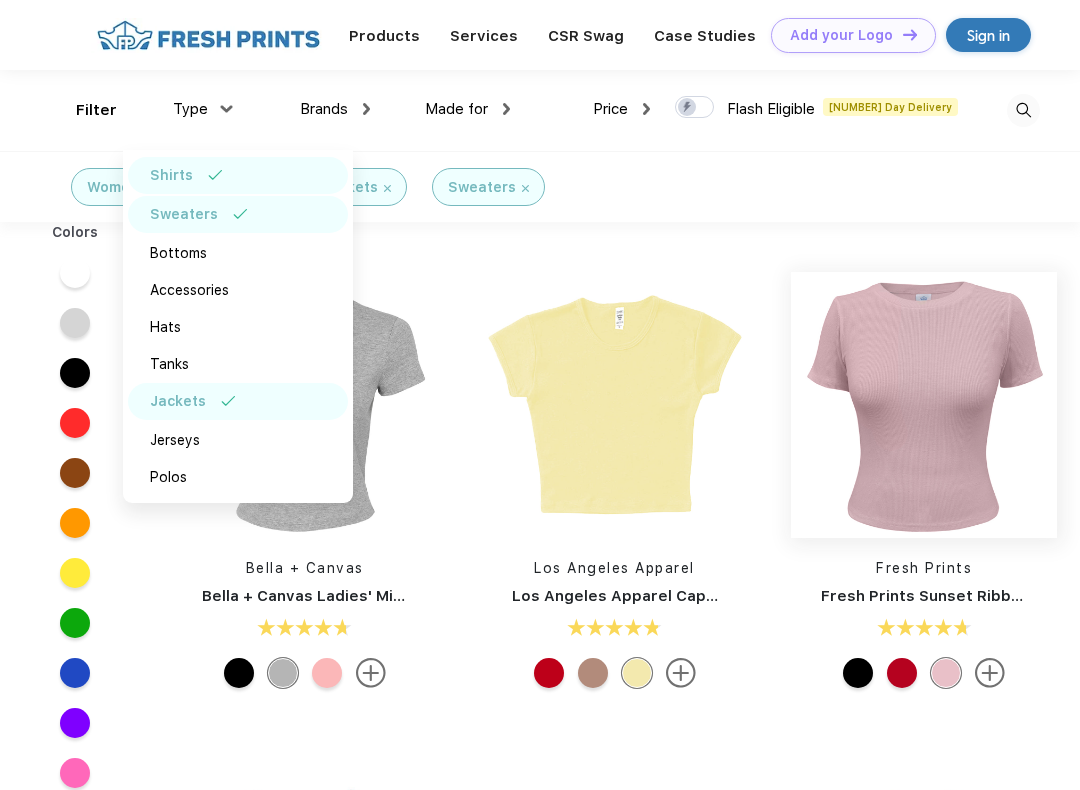 click at bounding box center (924, 405) 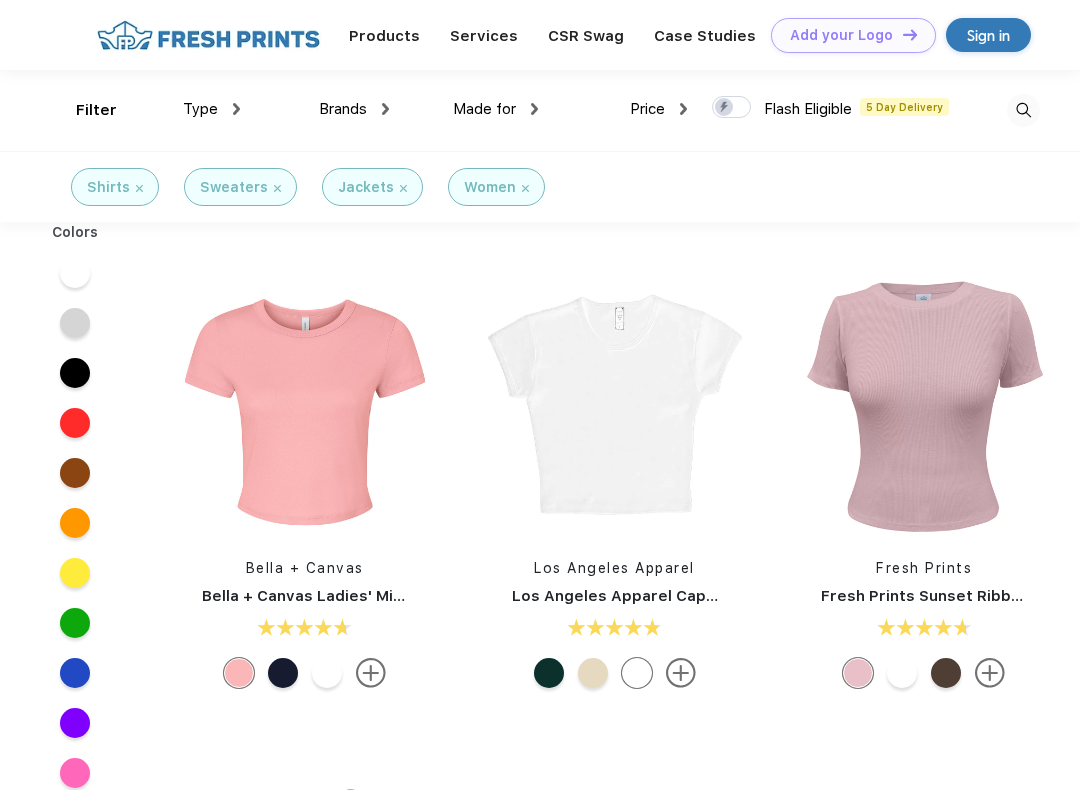 scroll, scrollTop: 0, scrollLeft: 0, axis: both 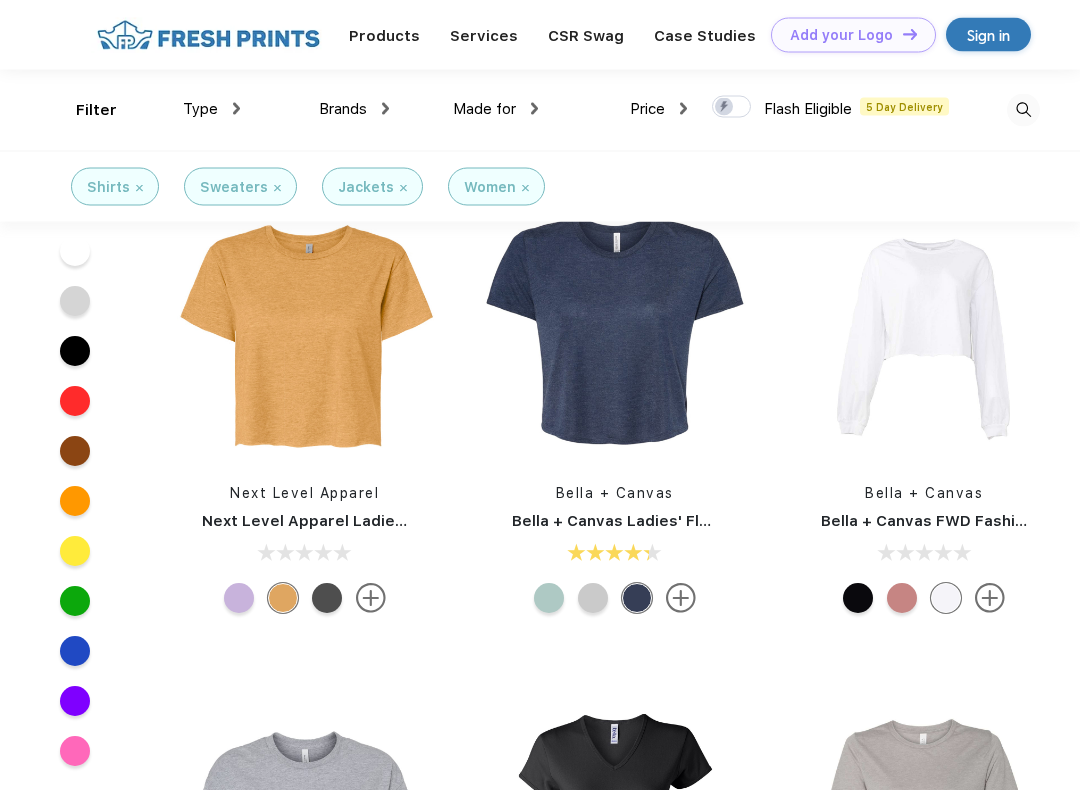 click at bounding box center (334, 599) 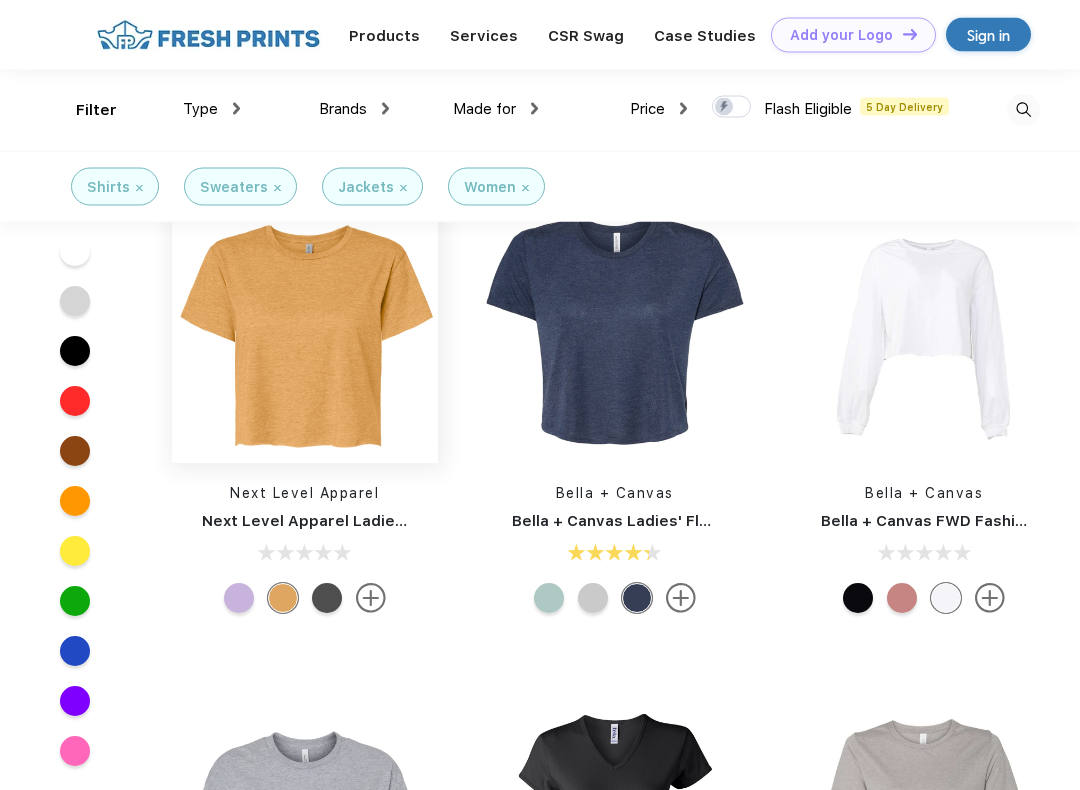 click at bounding box center [305, 331] 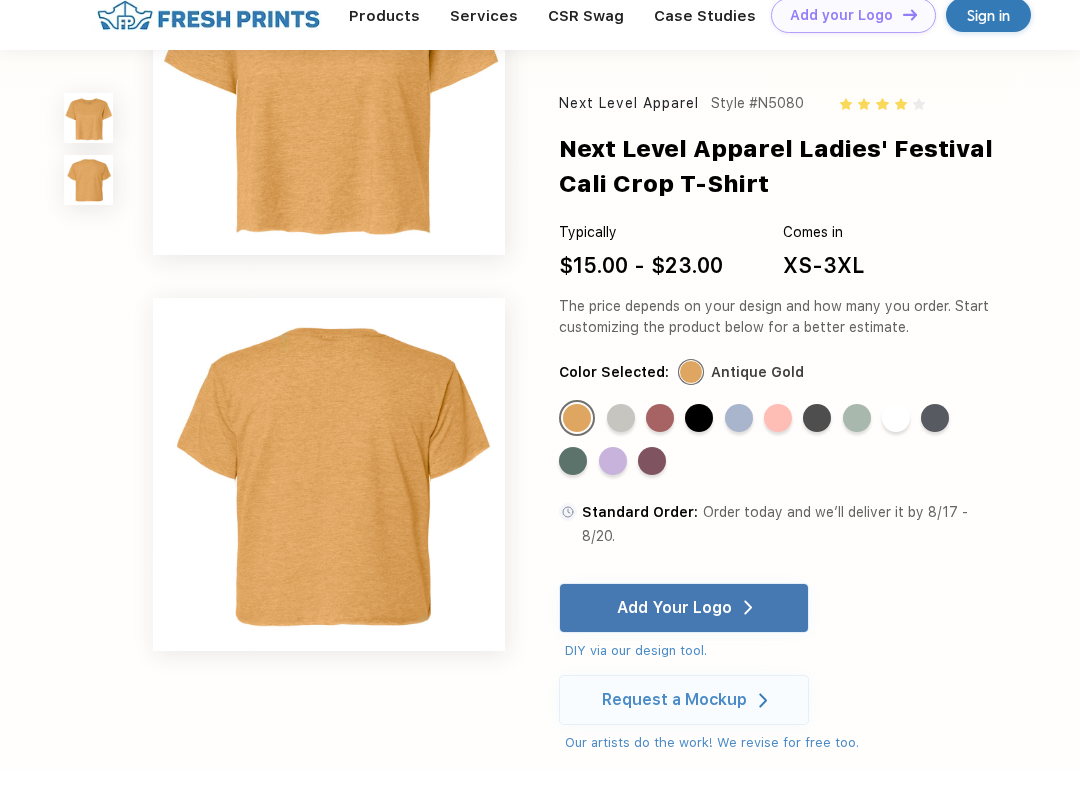 scroll, scrollTop: 147, scrollLeft: 0, axis: vertical 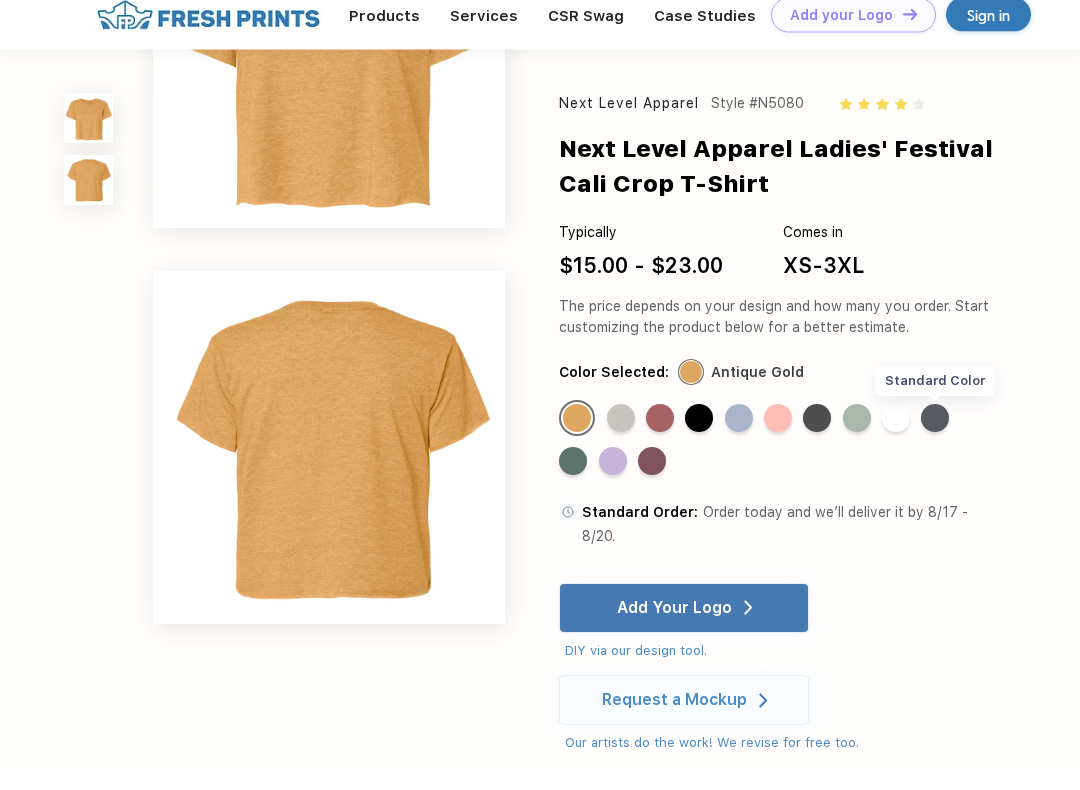 click on "Standard Color" at bounding box center [935, 438] 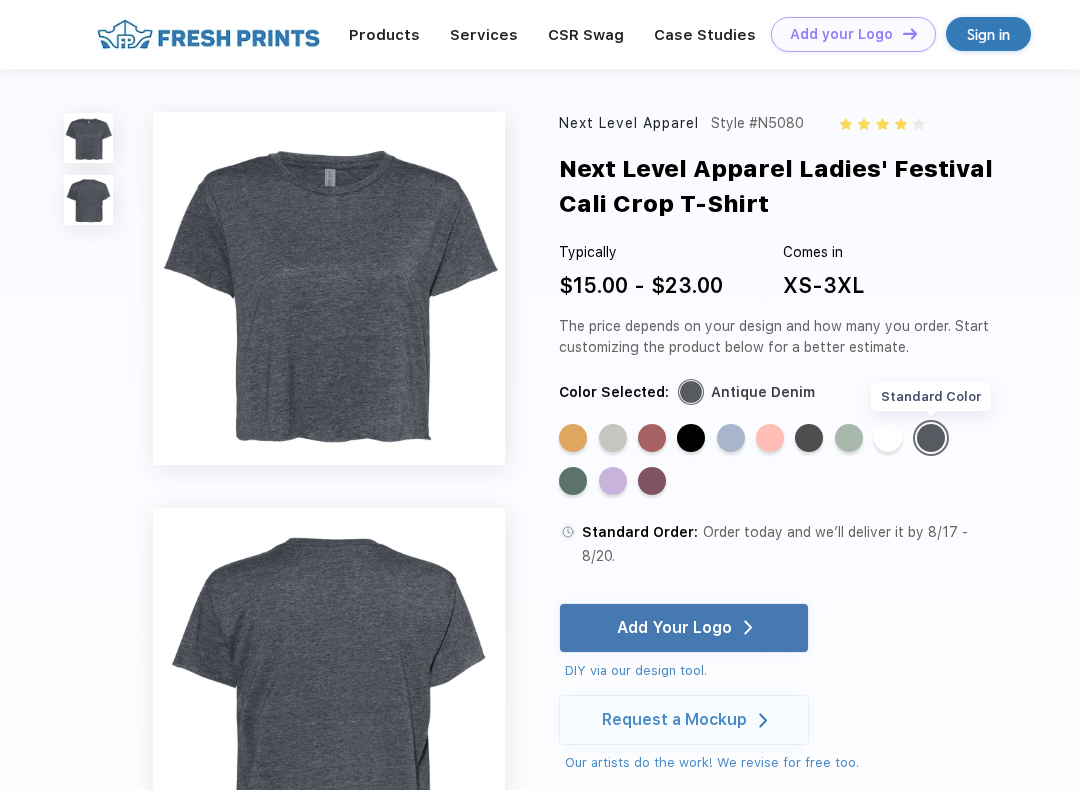 scroll, scrollTop: 0, scrollLeft: 0, axis: both 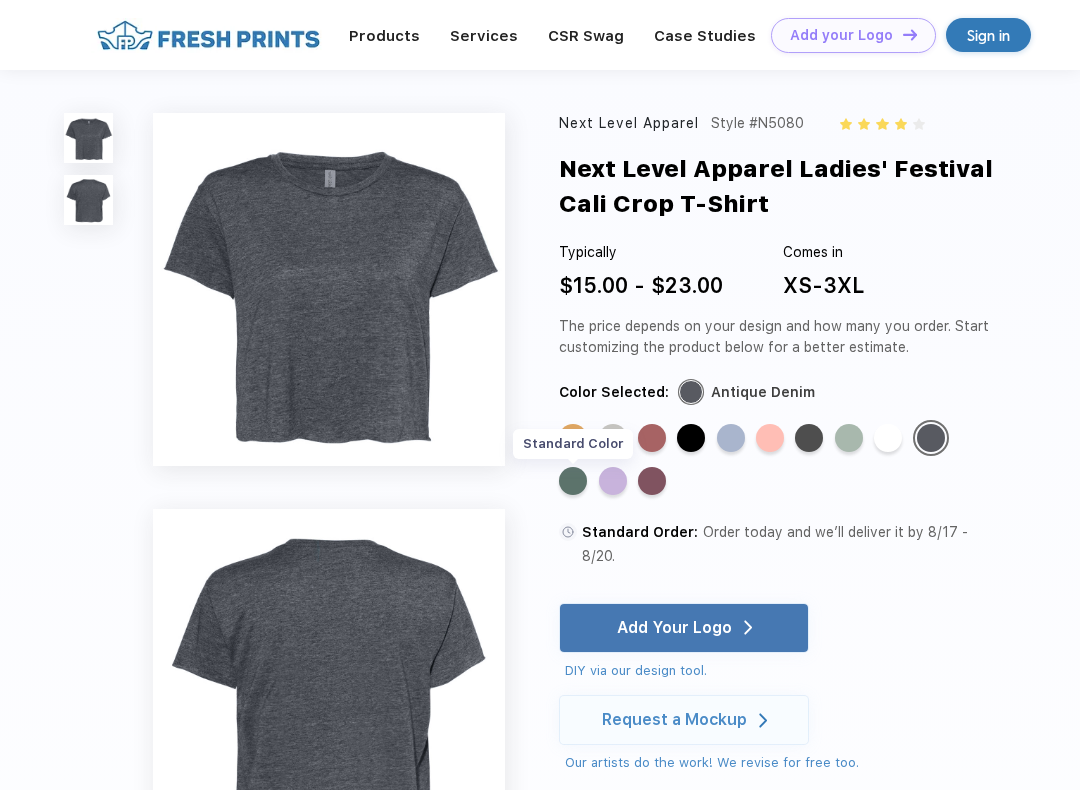 click on "Standard Color" at bounding box center [573, 481] 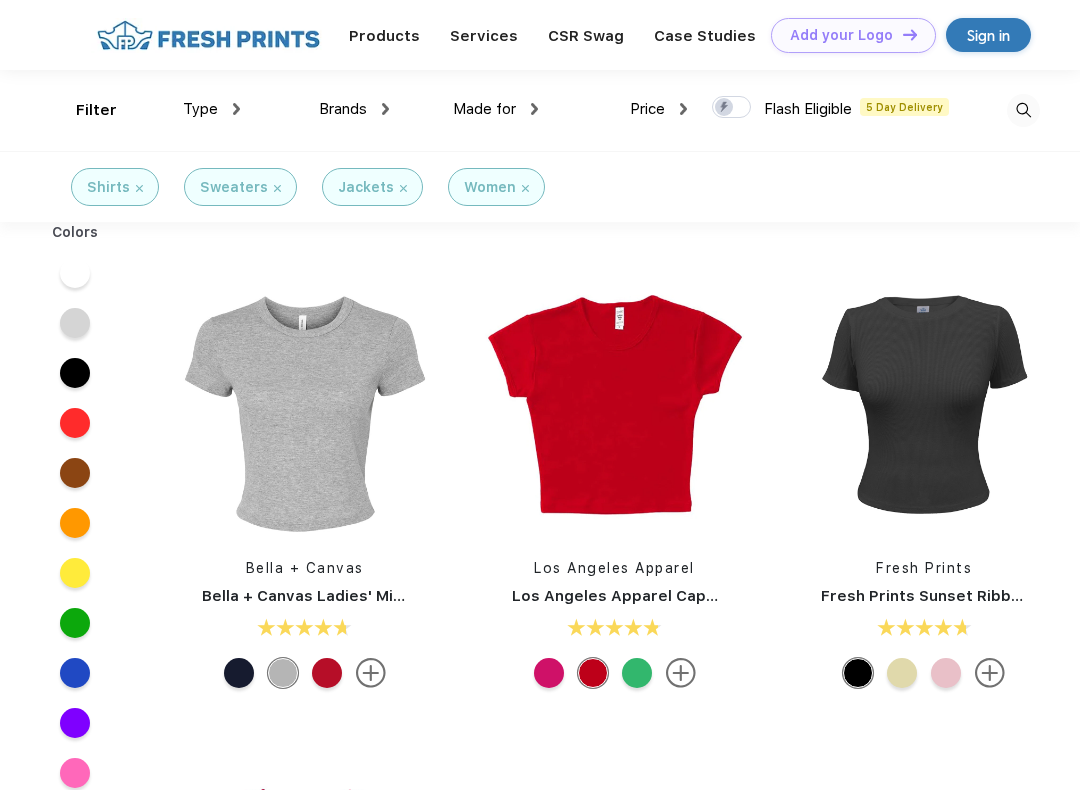 scroll, scrollTop: 0, scrollLeft: 0, axis: both 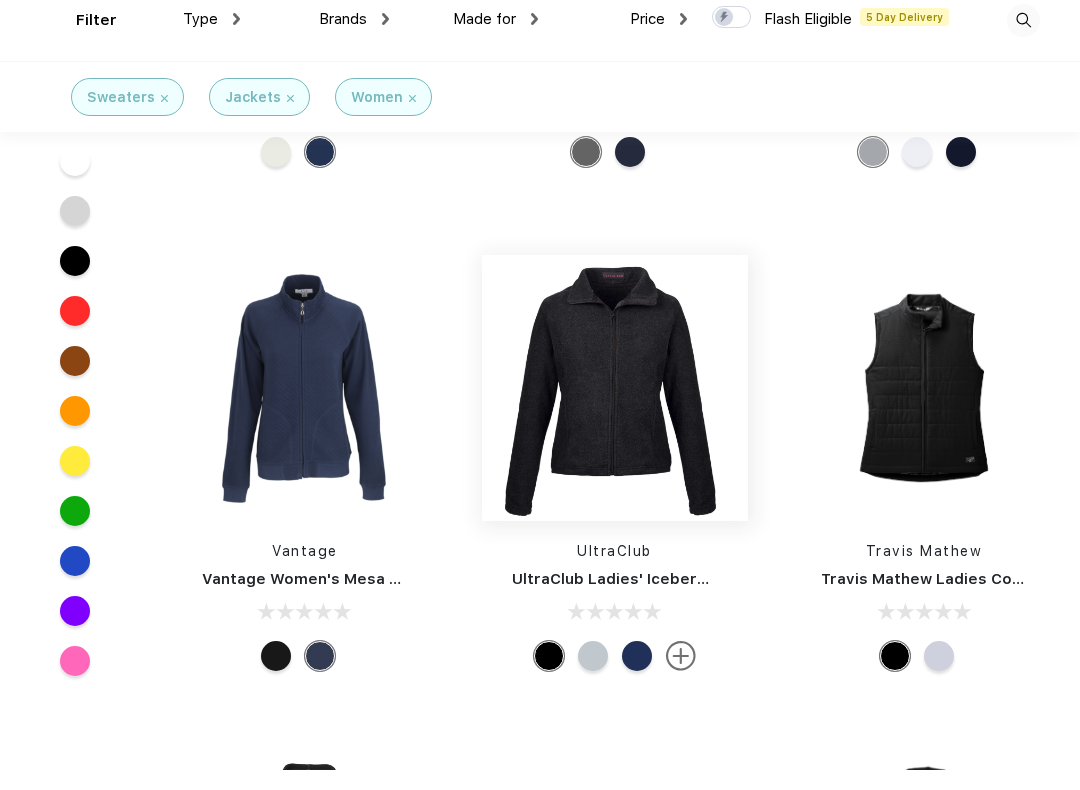 click at bounding box center (615, 408) 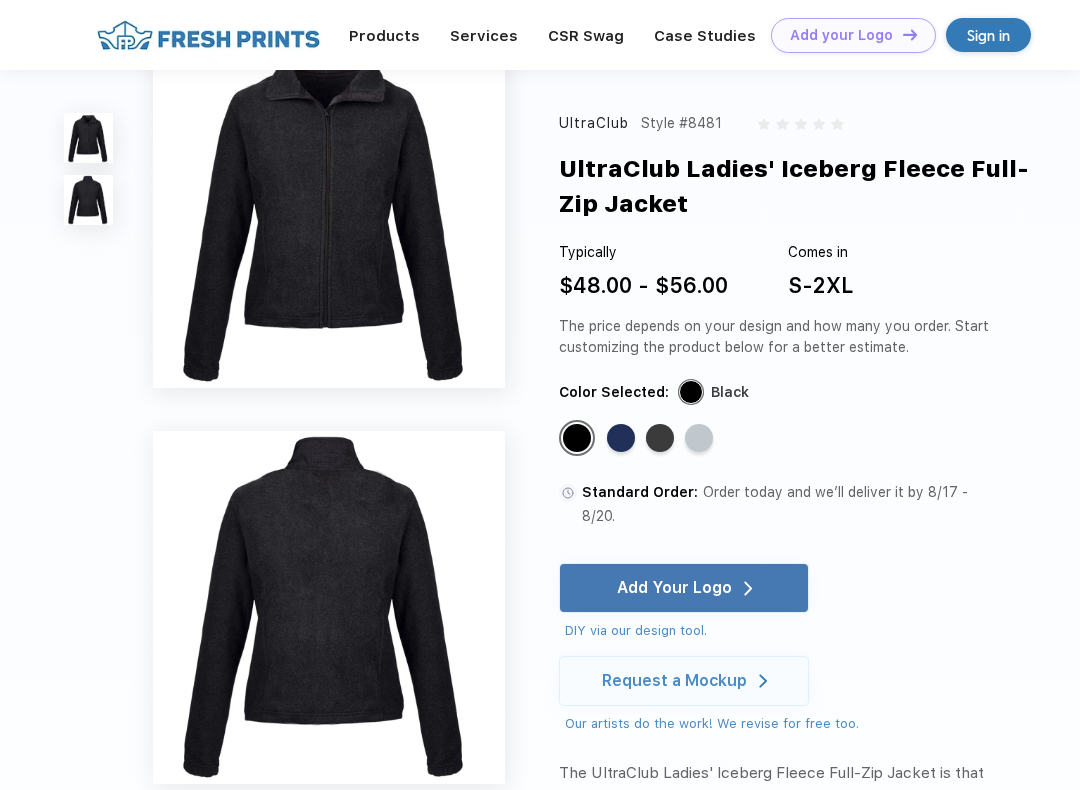 scroll, scrollTop: 0, scrollLeft: 0, axis: both 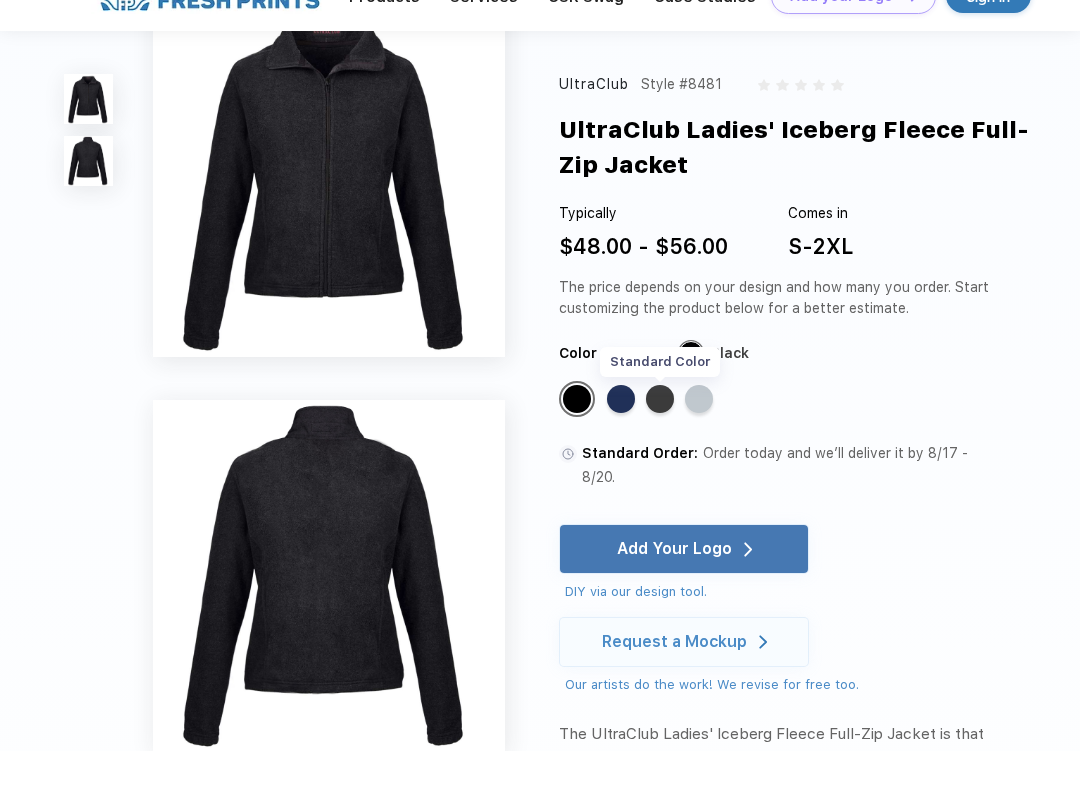 click on "Standard Color" at bounding box center (660, 438) 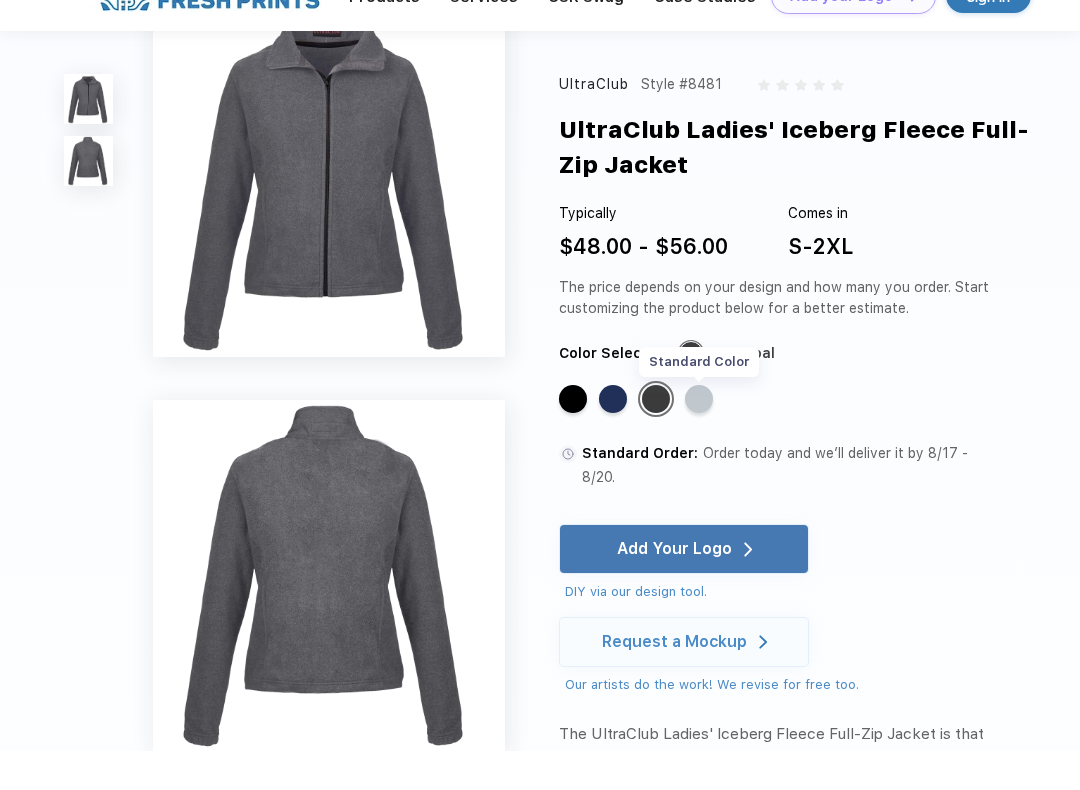 click on "Standard Color" at bounding box center (699, 438) 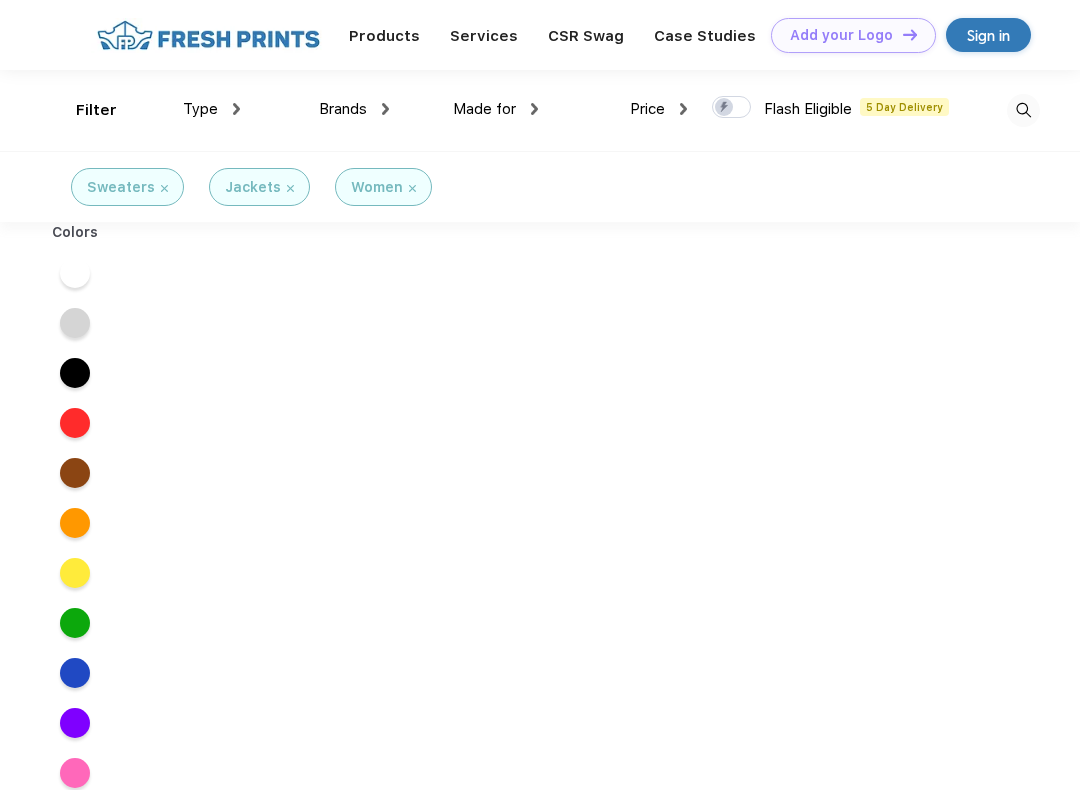 scroll, scrollTop: 0, scrollLeft: 0, axis: both 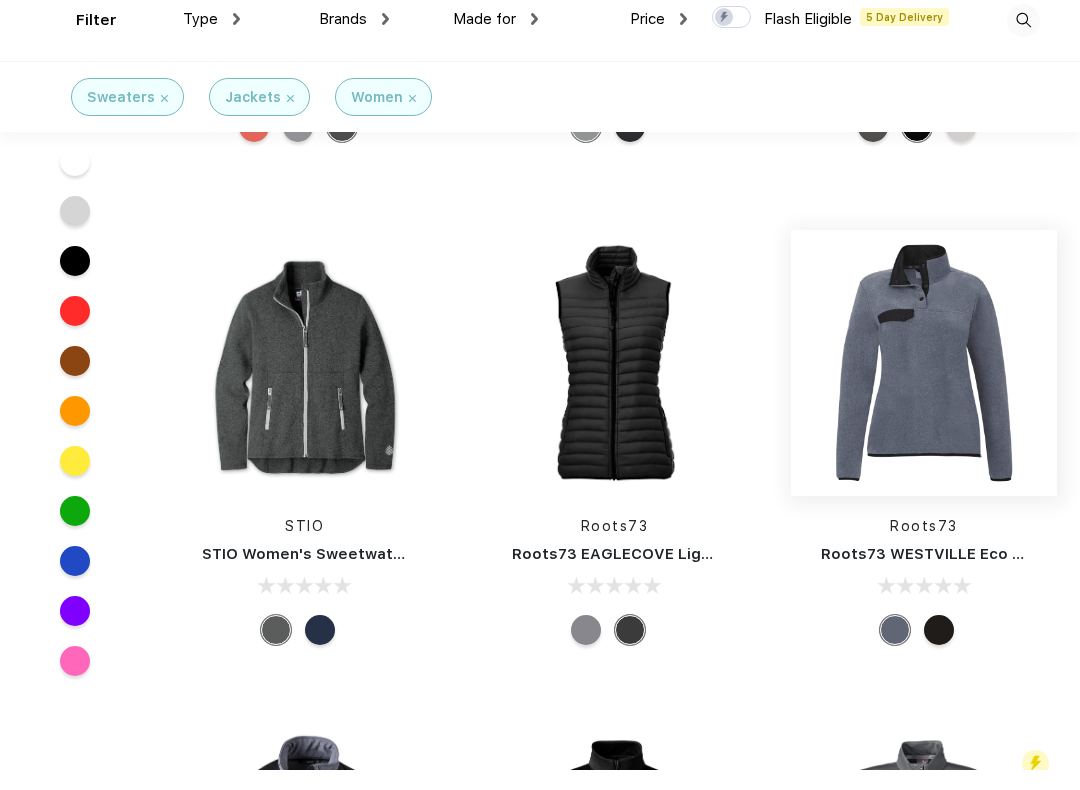 click at bounding box center [924, 383] 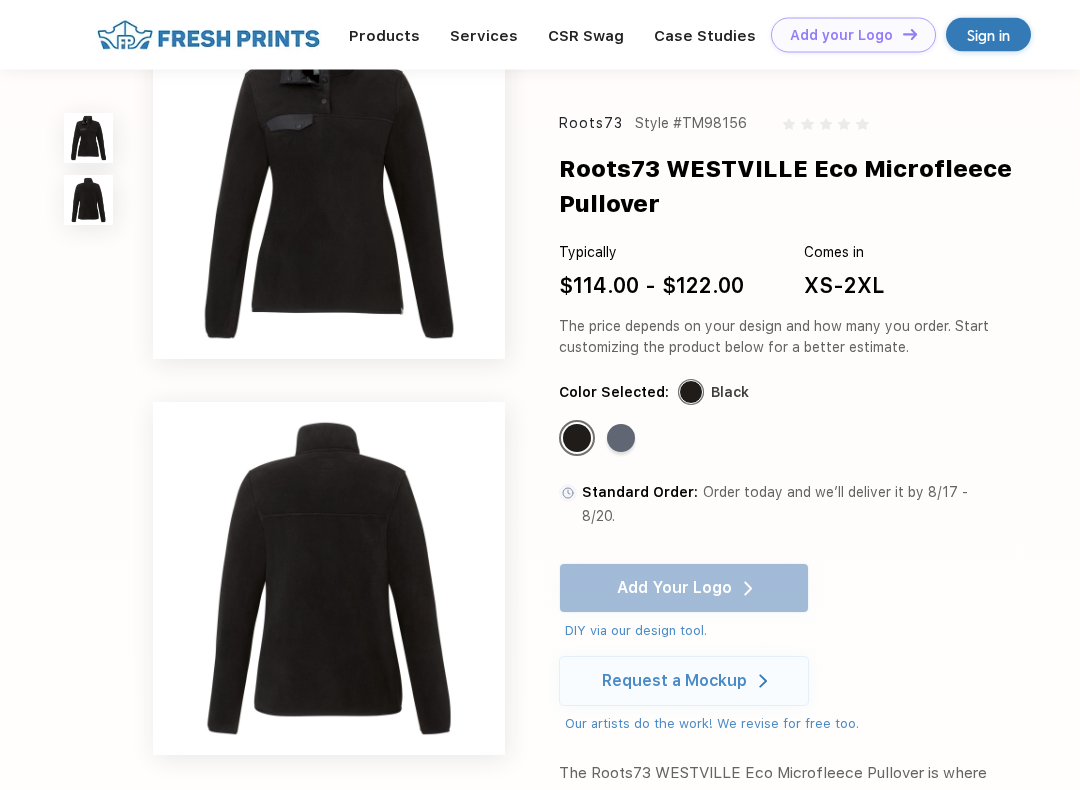 scroll, scrollTop: 0, scrollLeft: 0, axis: both 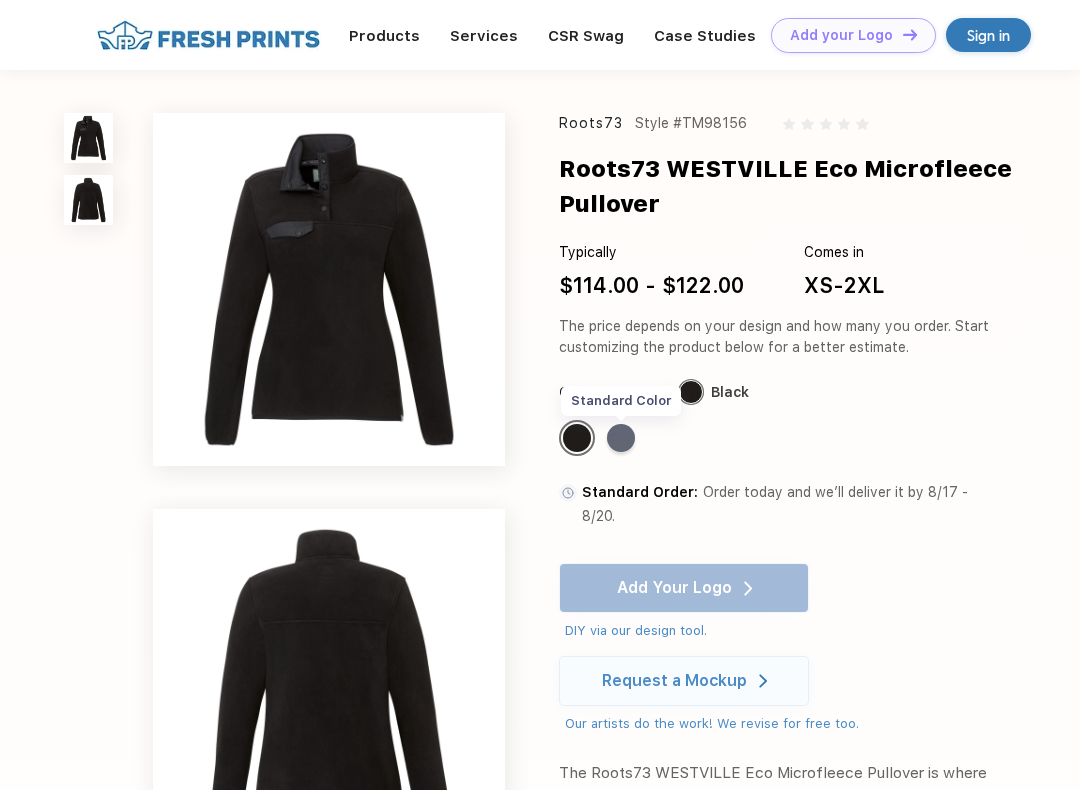 click on "Standard Color" at bounding box center [621, 438] 